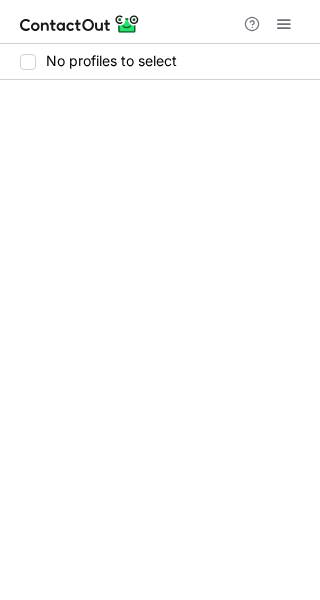 scroll, scrollTop: 0, scrollLeft: 0, axis: both 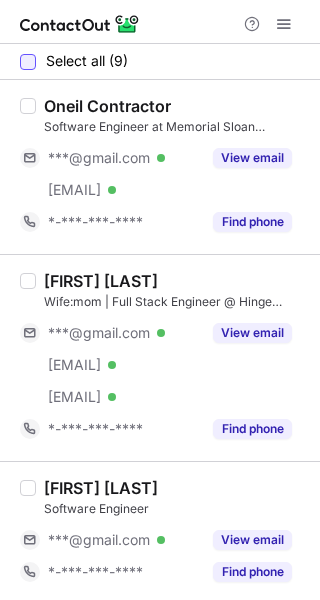 click at bounding box center [28, 62] 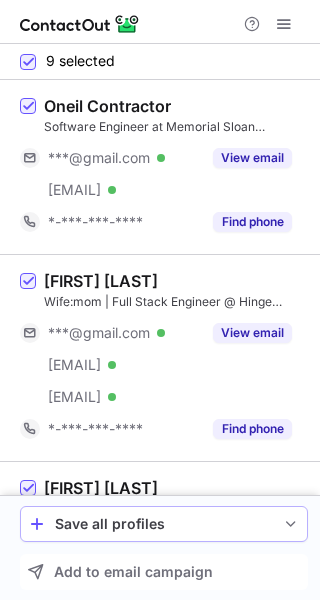 click on "Save all profiles" at bounding box center [164, 524] 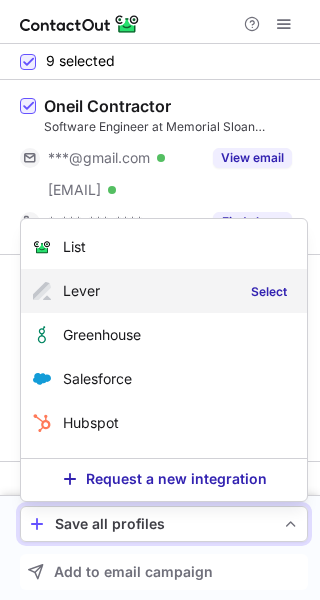 click on "Lever" at bounding box center [74, 247] 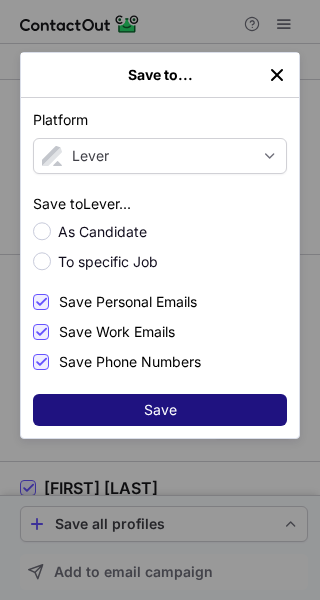 click on "Save" at bounding box center [160, 410] 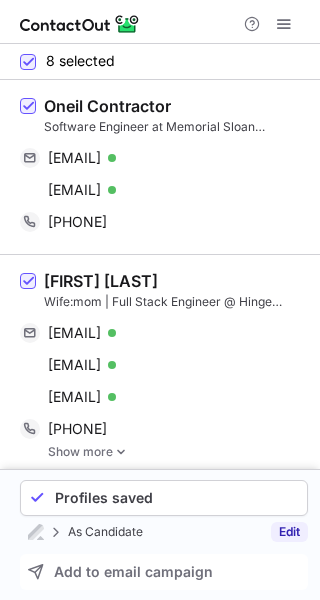 click on "Edit" at bounding box center [289, 532] 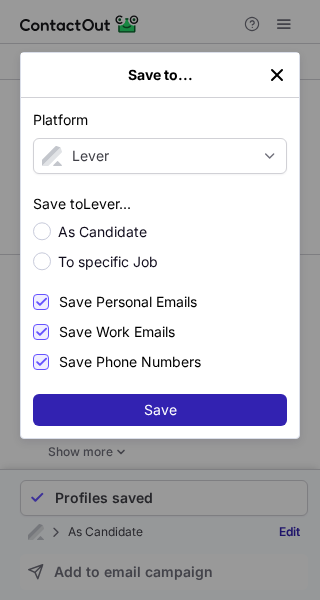 click at bounding box center [42, 231] 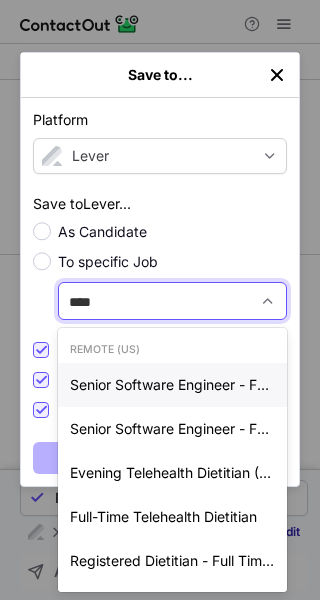 type on "****" 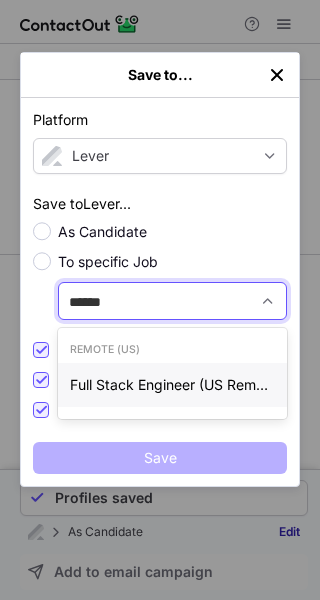 click on "Full Stack Engineer (US Remote Only)" at bounding box center [172, 385] 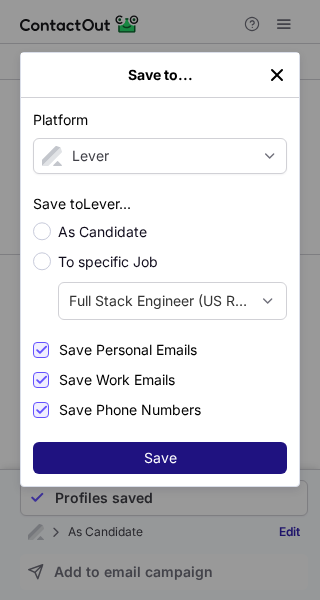 click on "Save" at bounding box center [160, 458] 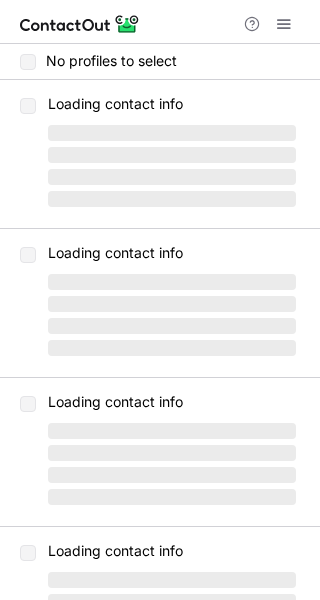 scroll, scrollTop: 0, scrollLeft: 0, axis: both 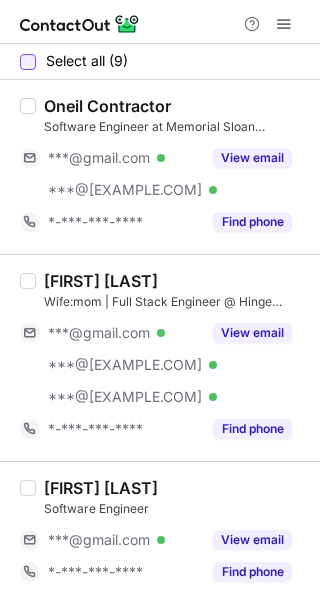 click at bounding box center (28, 62) 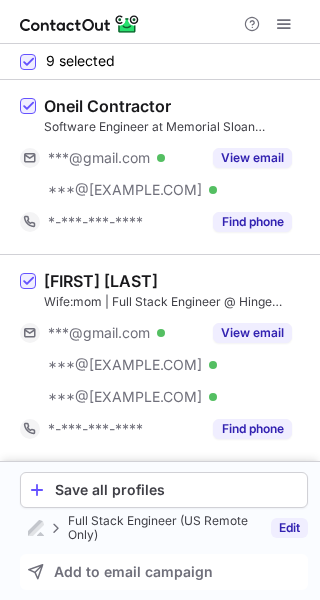 click on "Edit" at bounding box center (289, 528) 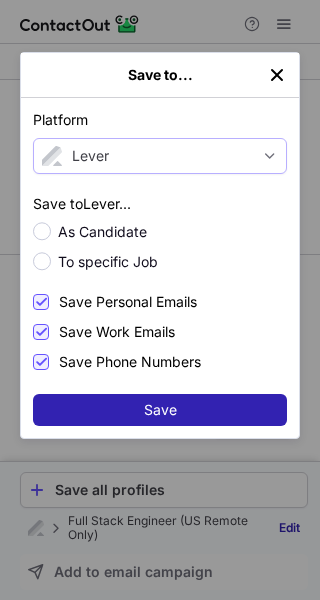 click on "Lever" at bounding box center (162, 156) 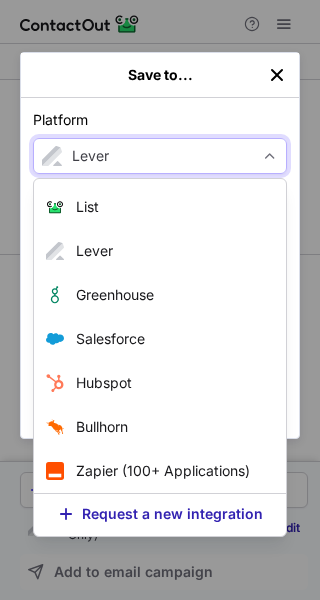 click on "Lever" at bounding box center [160, 156] 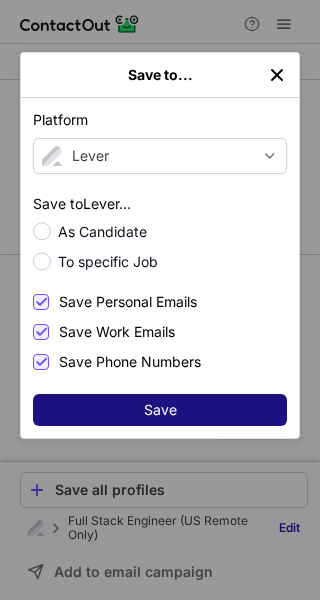click on "Save" at bounding box center [160, 410] 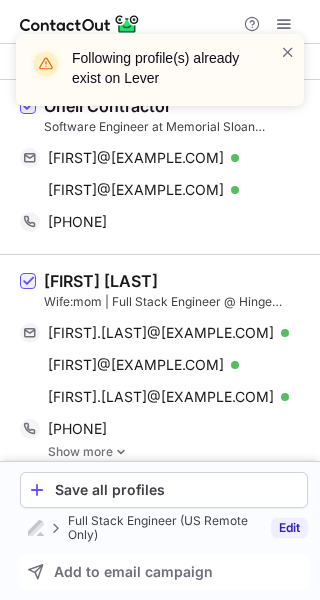 click on "Edit" at bounding box center [289, 528] 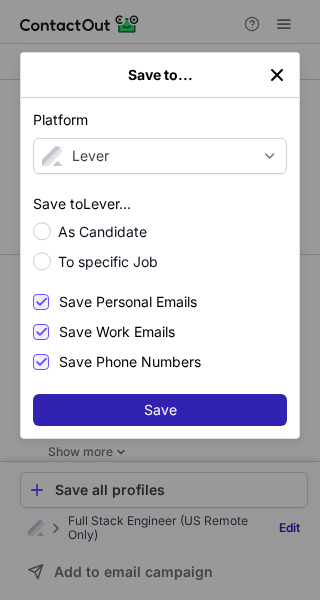 click at bounding box center [42, 231] 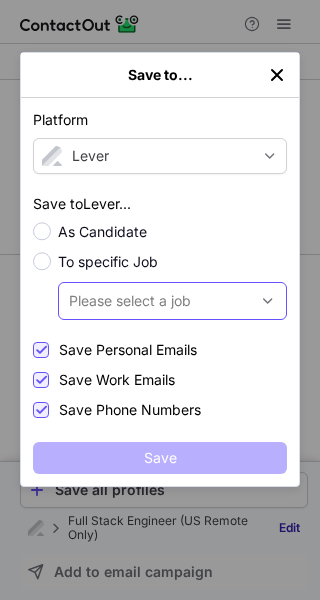 click on "Please select a job" at bounding box center [130, 301] 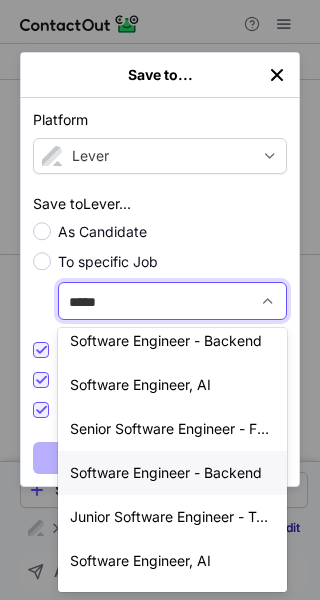 scroll, scrollTop: 232, scrollLeft: 0, axis: vertical 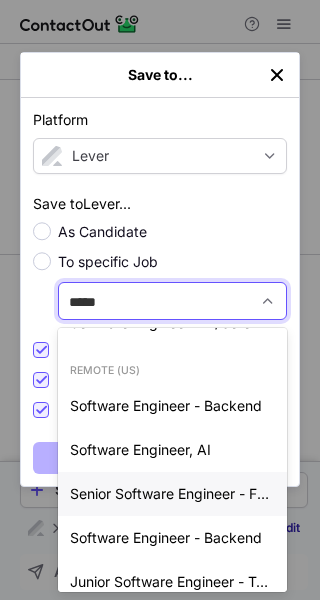 type on "*****" 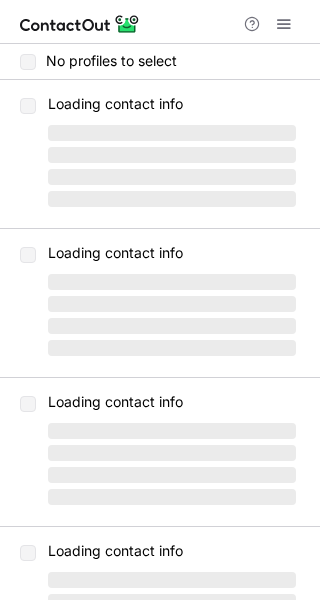 scroll, scrollTop: 0, scrollLeft: 0, axis: both 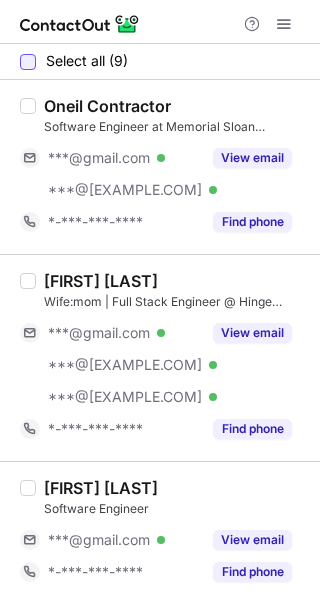 click at bounding box center [28, 62] 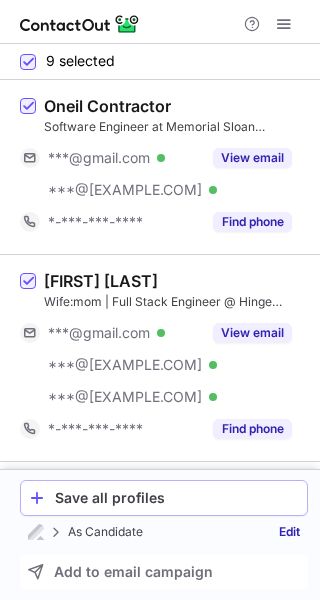 click on "Save all profiles" at bounding box center [177, 498] 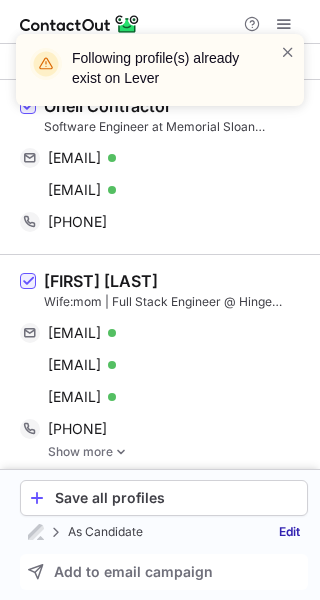 click on "As Candidate" at bounding box center [105, 532] 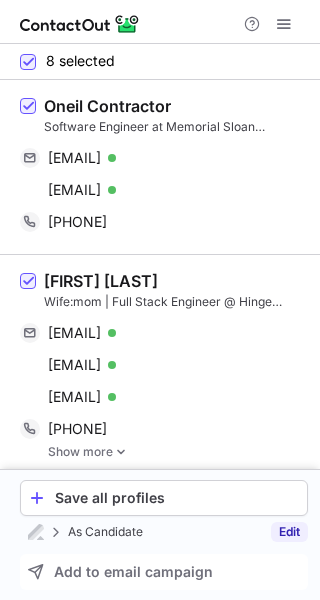 click on "Edit" at bounding box center (289, 532) 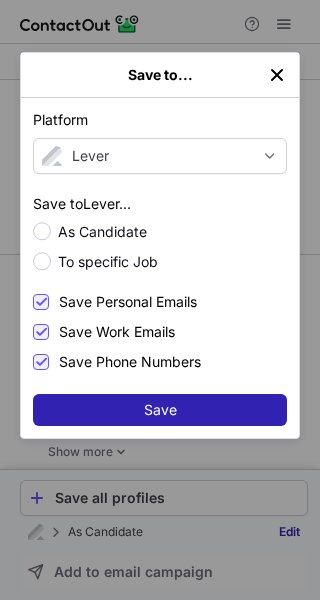 click at bounding box center [42, 231] 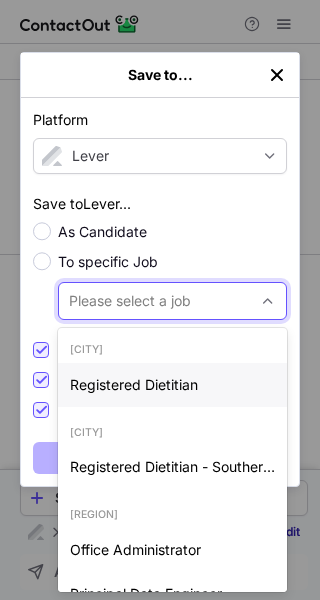 click on "Please select a job" at bounding box center [130, 301] 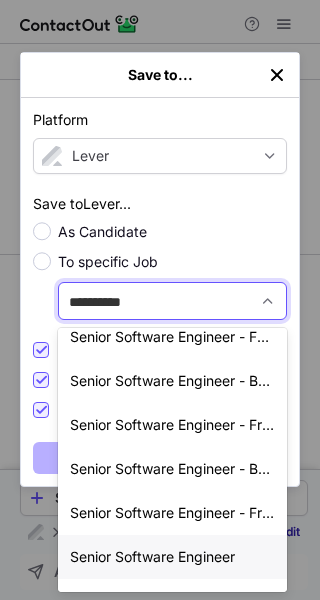 scroll, scrollTop: 0, scrollLeft: 0, axis: both 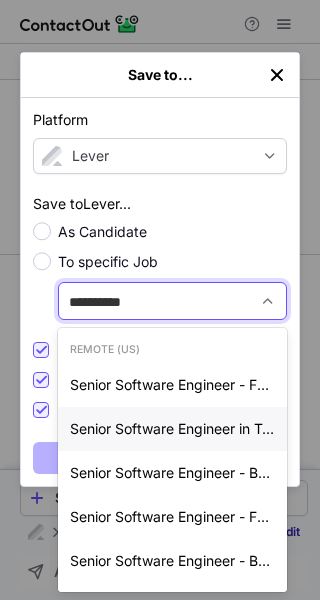 type on "**********" 